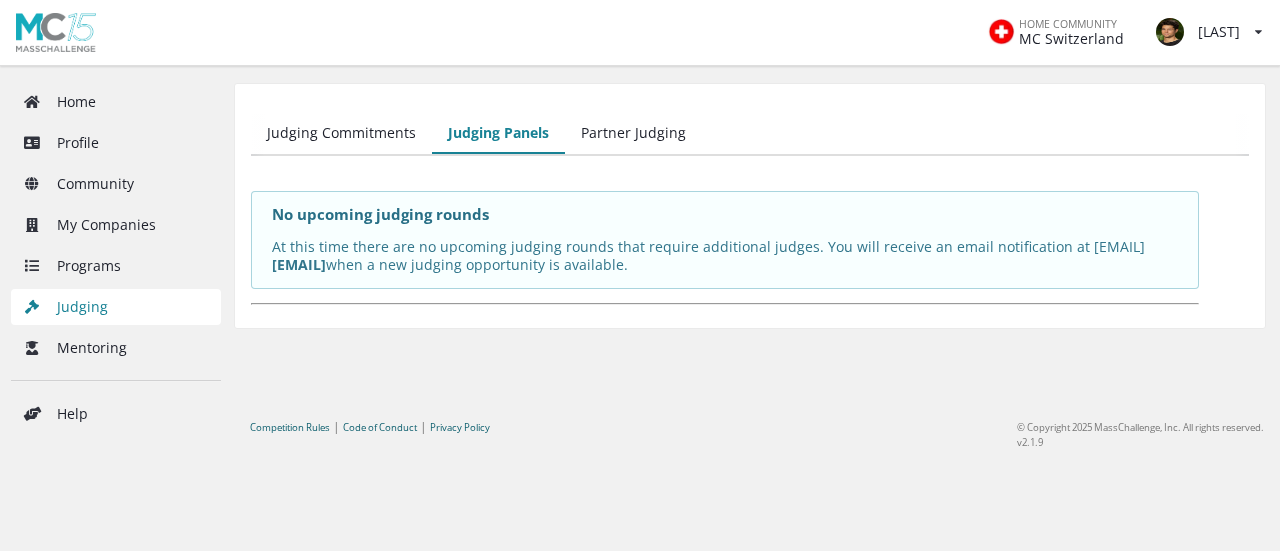scroll, scrollTop: 0, scrollLeft: 0, axis: both 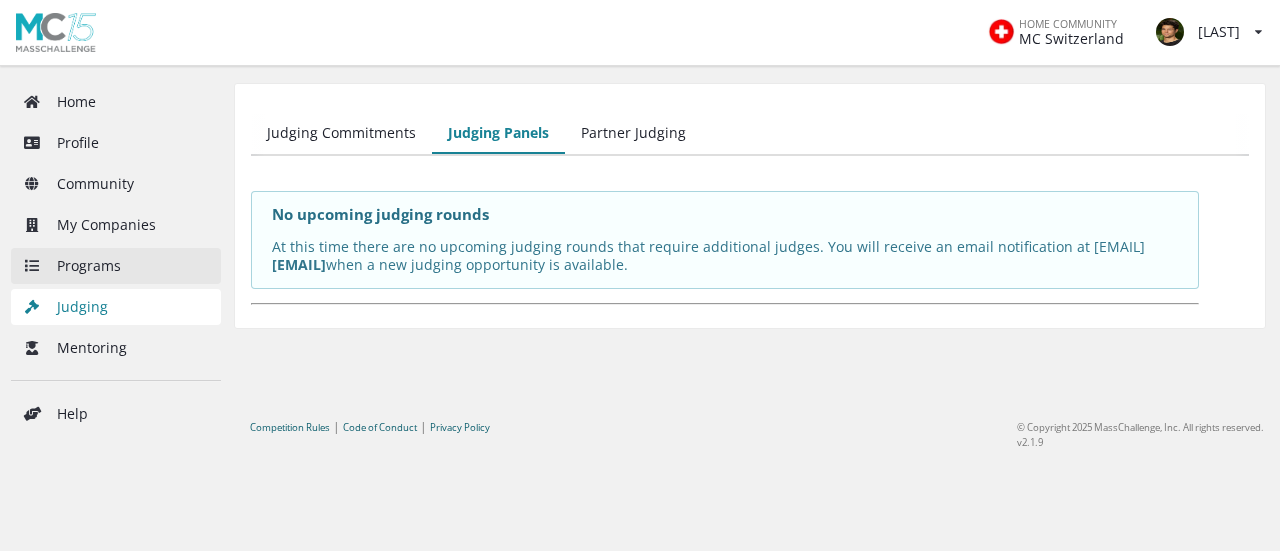click on "Programs" at bounding box center (116, 266) 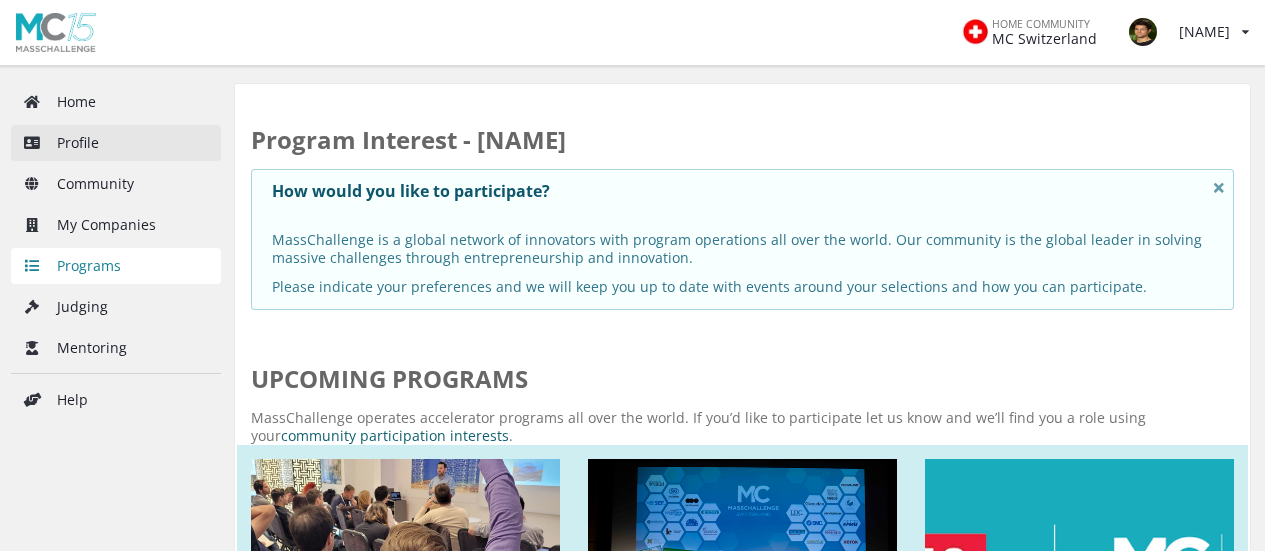 scroll, scrollTop: 0, scrollLeft: 0, axis: both 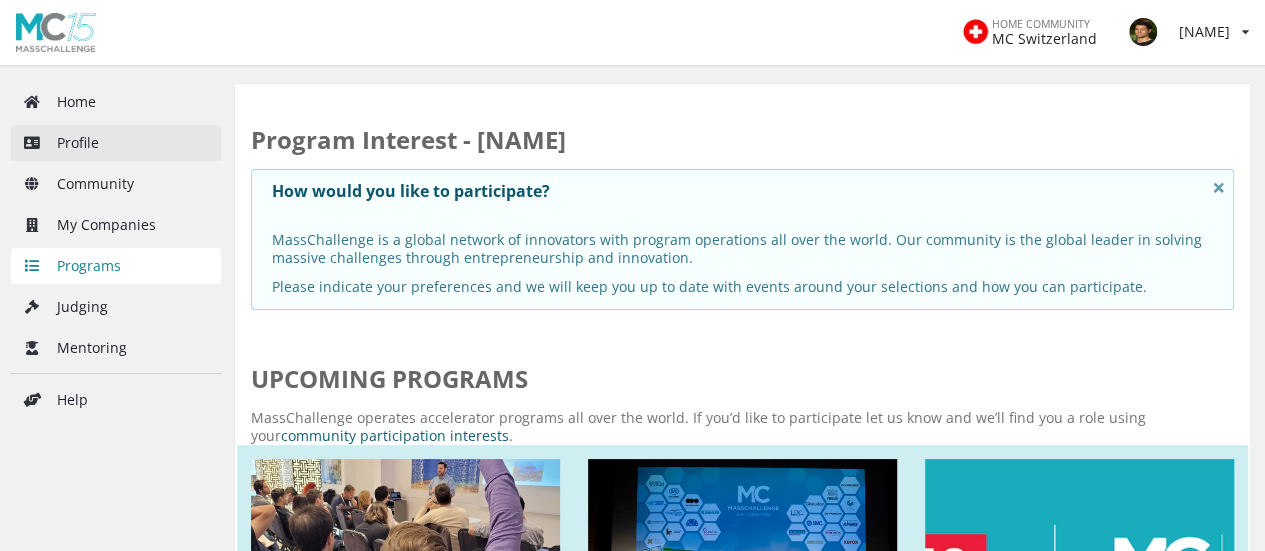 click on "Profile" at bounding box center [116, 143] 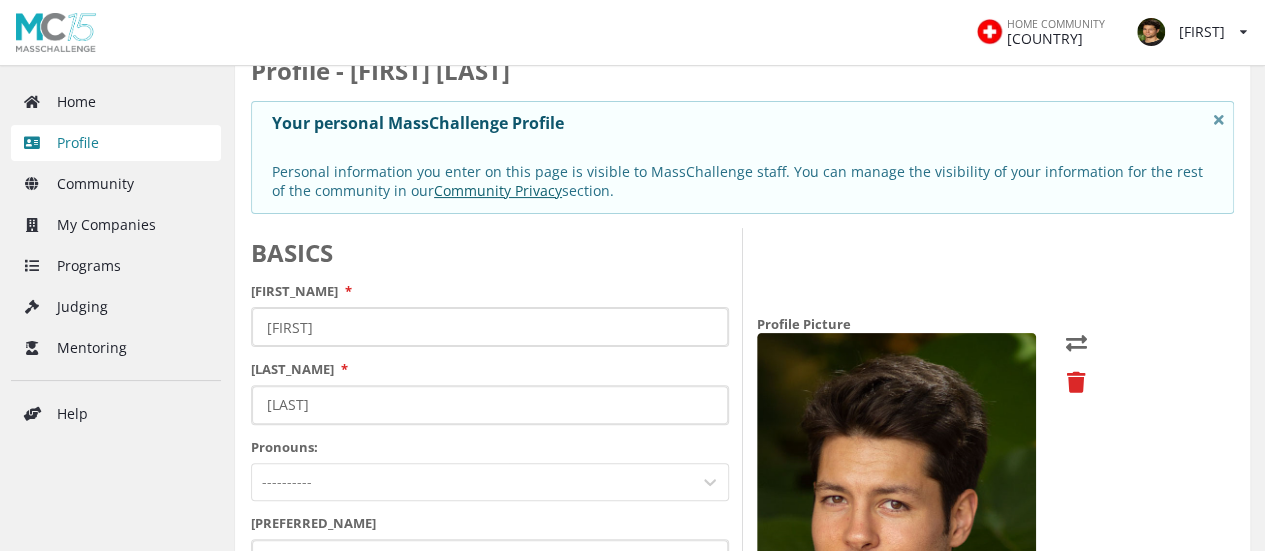 scroll, scrollTop: 0, scrollLeft: 0, axis: both 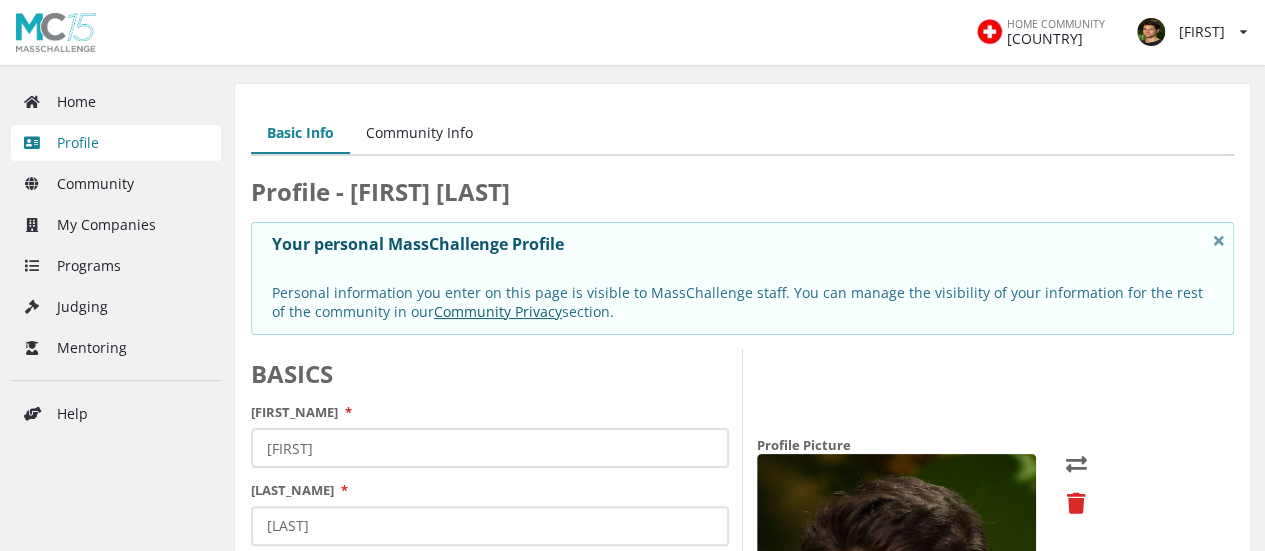 click on "Community Info" at bounding box center [419, 134] 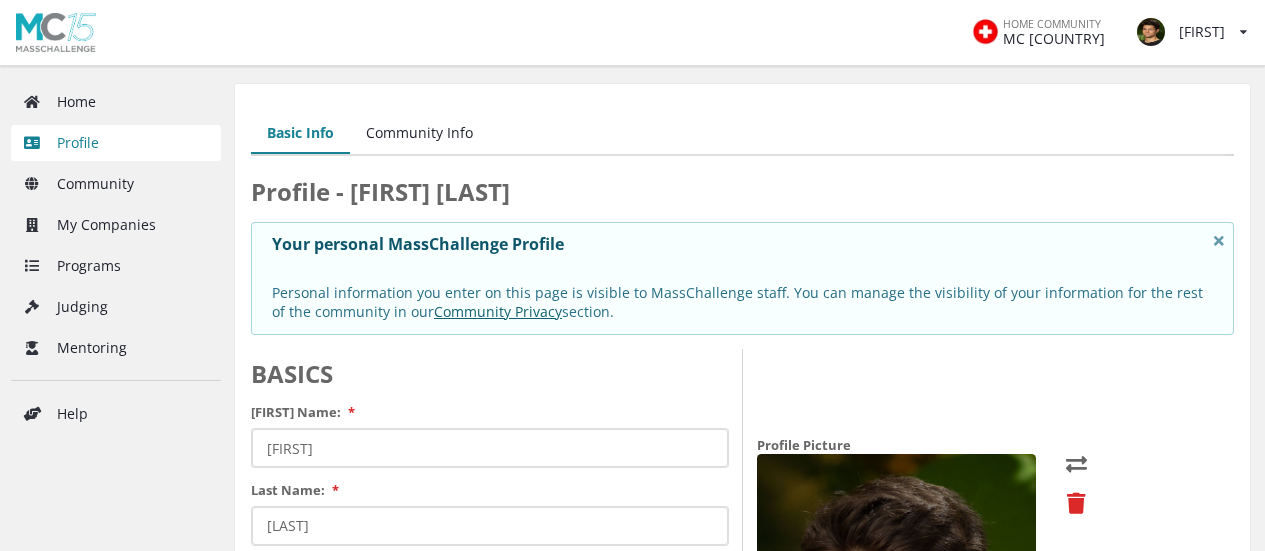scroll, scrollTop: 0, scrollLeft: 0, axis: both 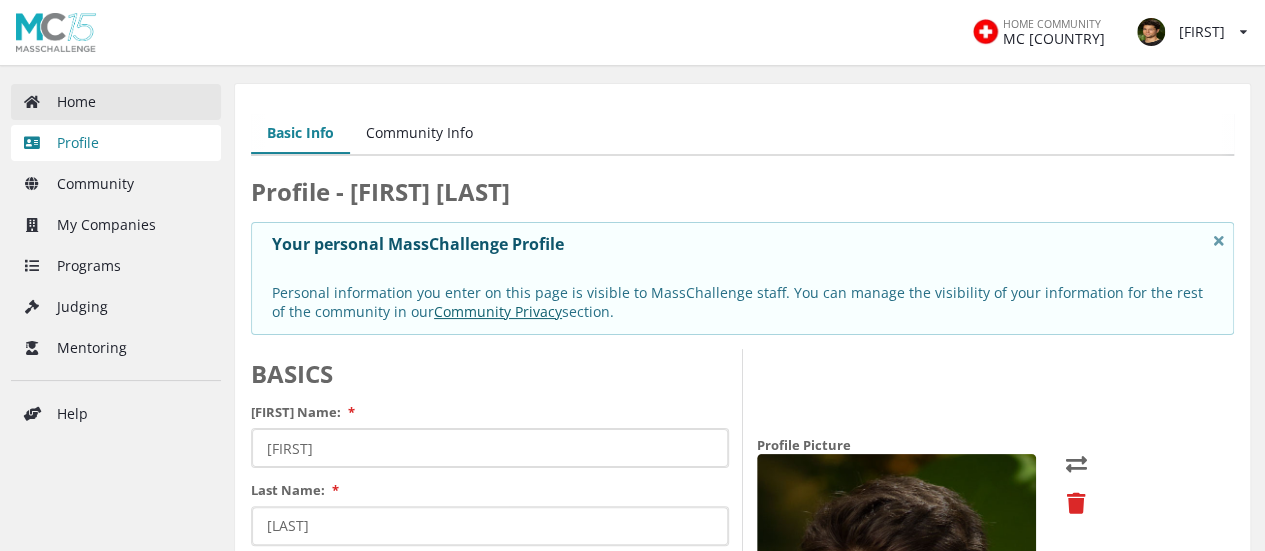 click on "Home" at bounding box center [116, 102] 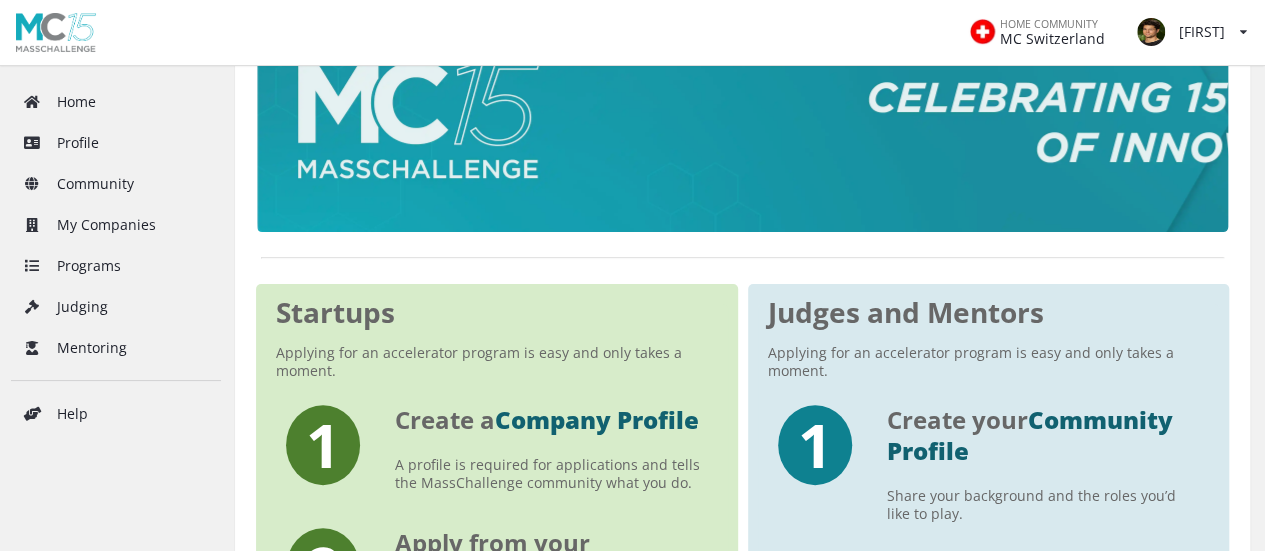 scroll, scrollTop: 151, scrollLeft: 0, axis: vertical 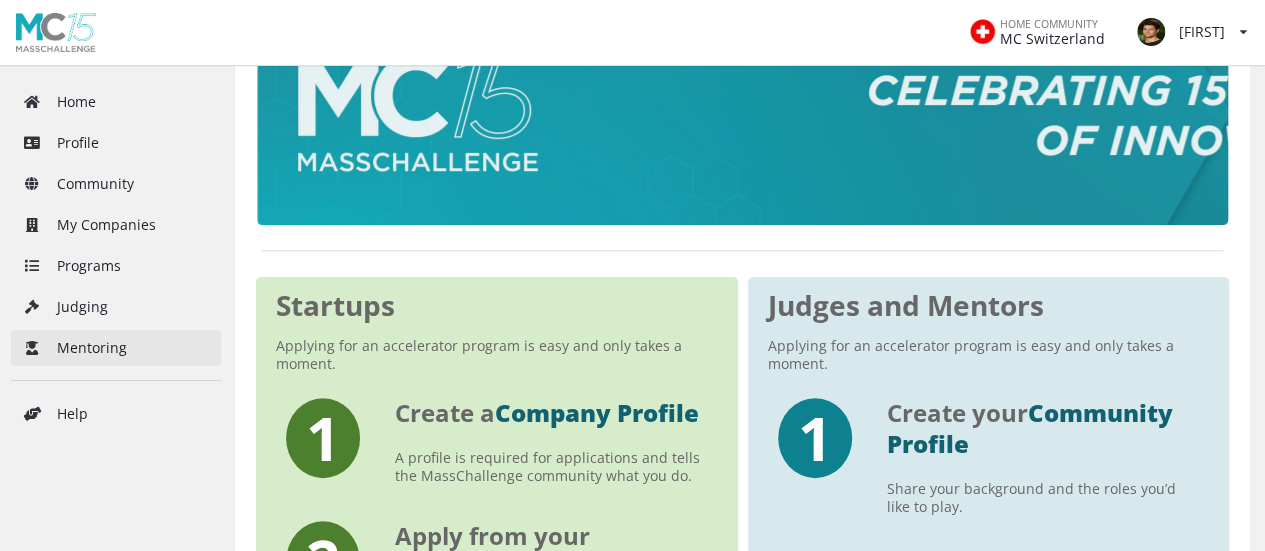 click on "Mentoring" at bounding box center (116, 348) 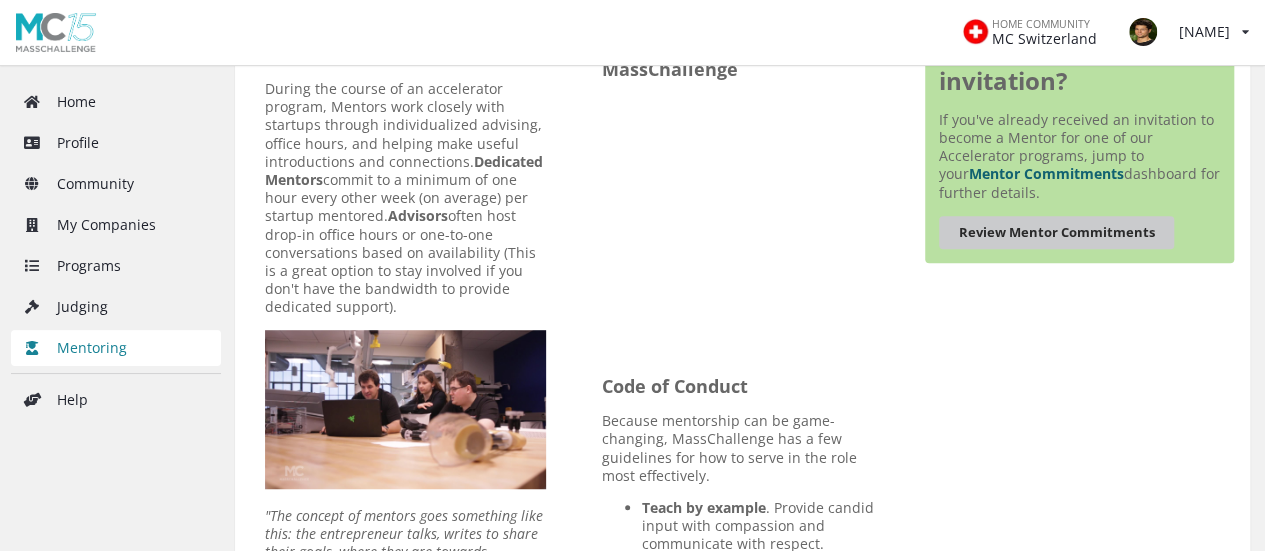 scroll, scrollTop: 446, scrollLeft: 0, axis: vertical 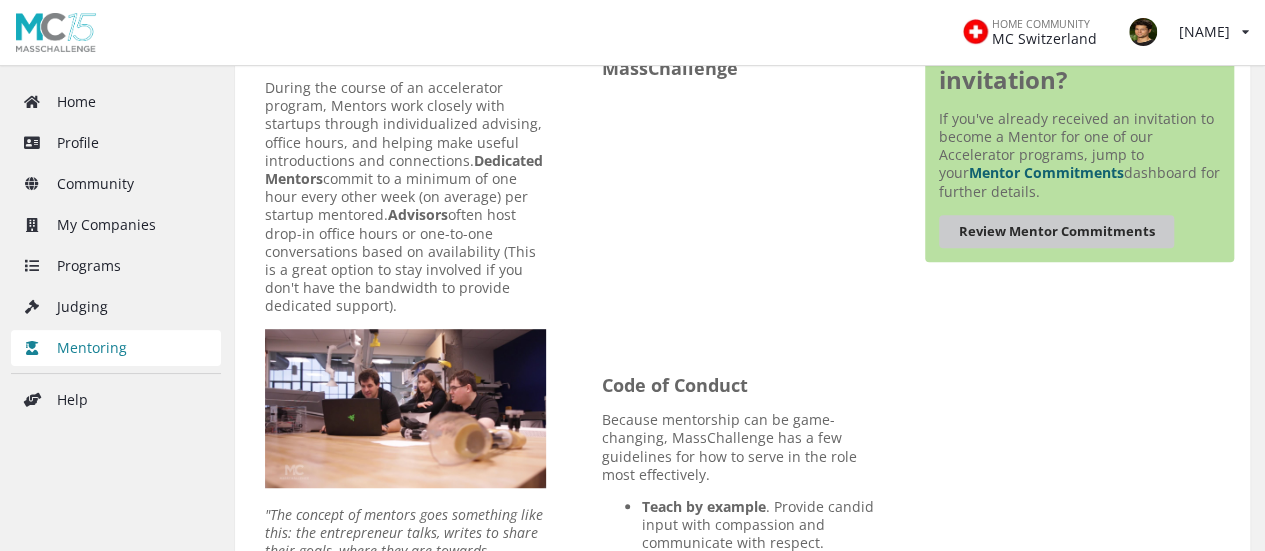 click on "Review Mentor Commitments" at bounding box center (1056, 231) 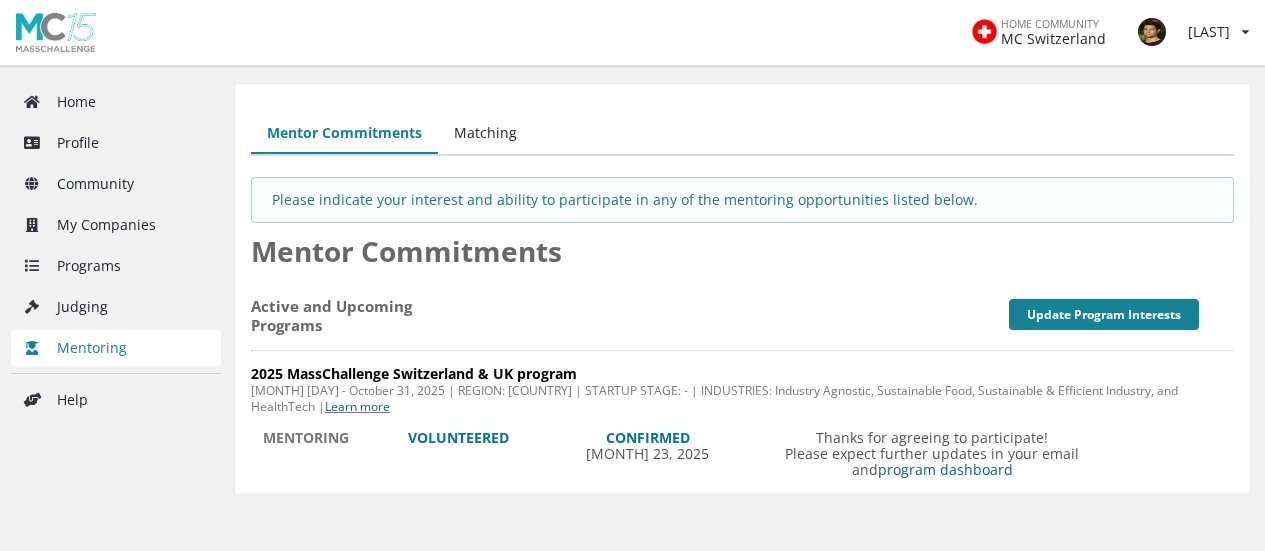 scroll, scrollTop: 94, scrollLeft: 0, axis: vertical 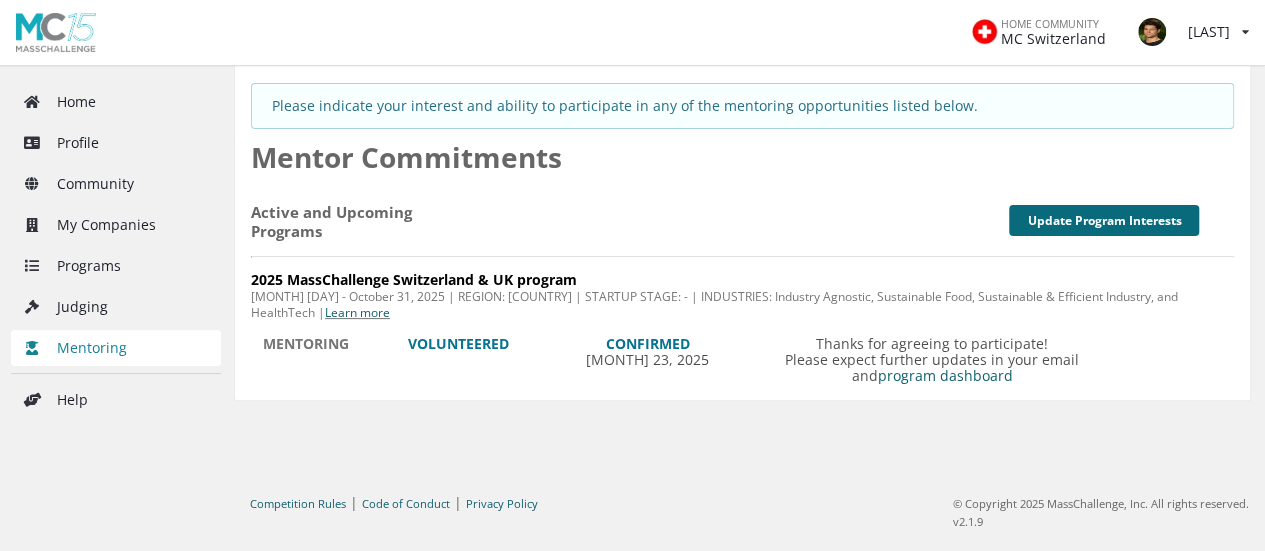 click on "Update Program Interests" at bounding box center (1104, 220) 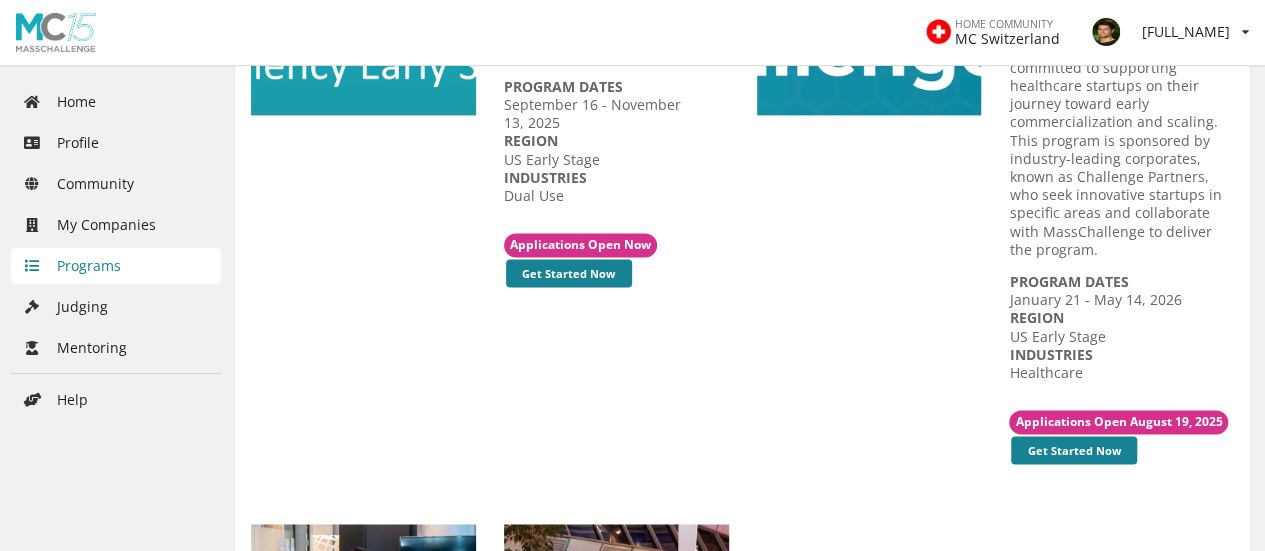 scroll, scrollTop: 1252, scrollLeft: 0, axis: vertical 